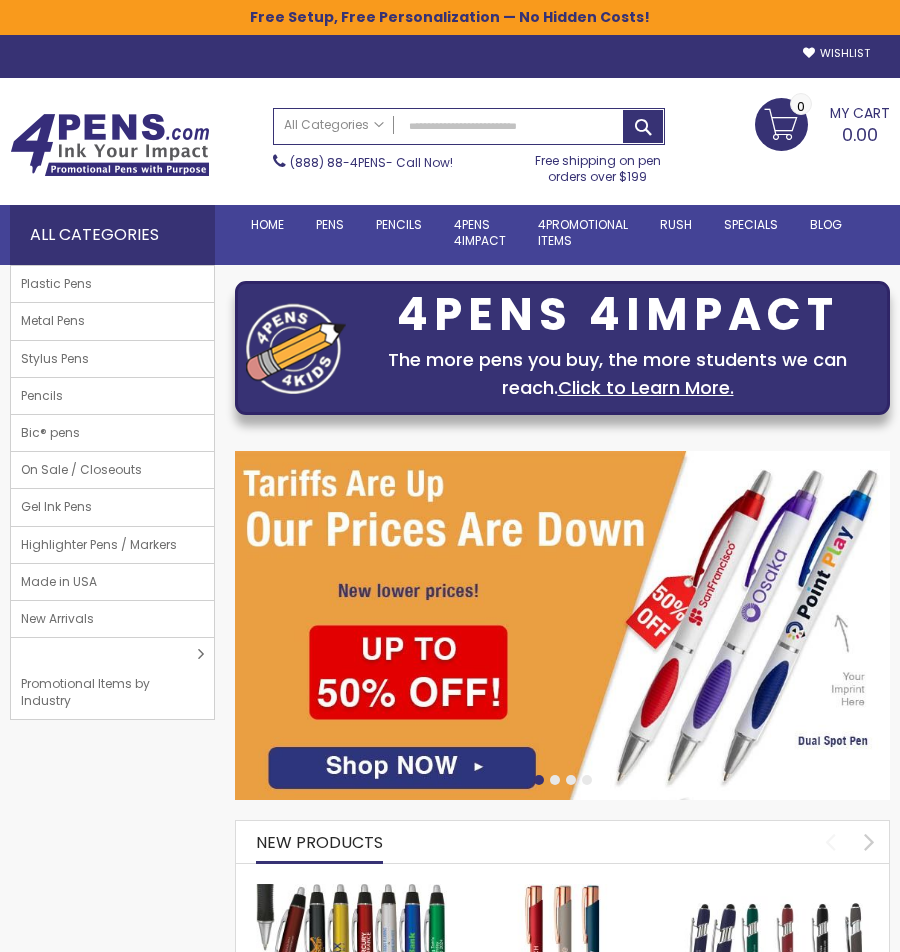 scroll, scrollTop: 0, scrollLeft: 0, axis: both 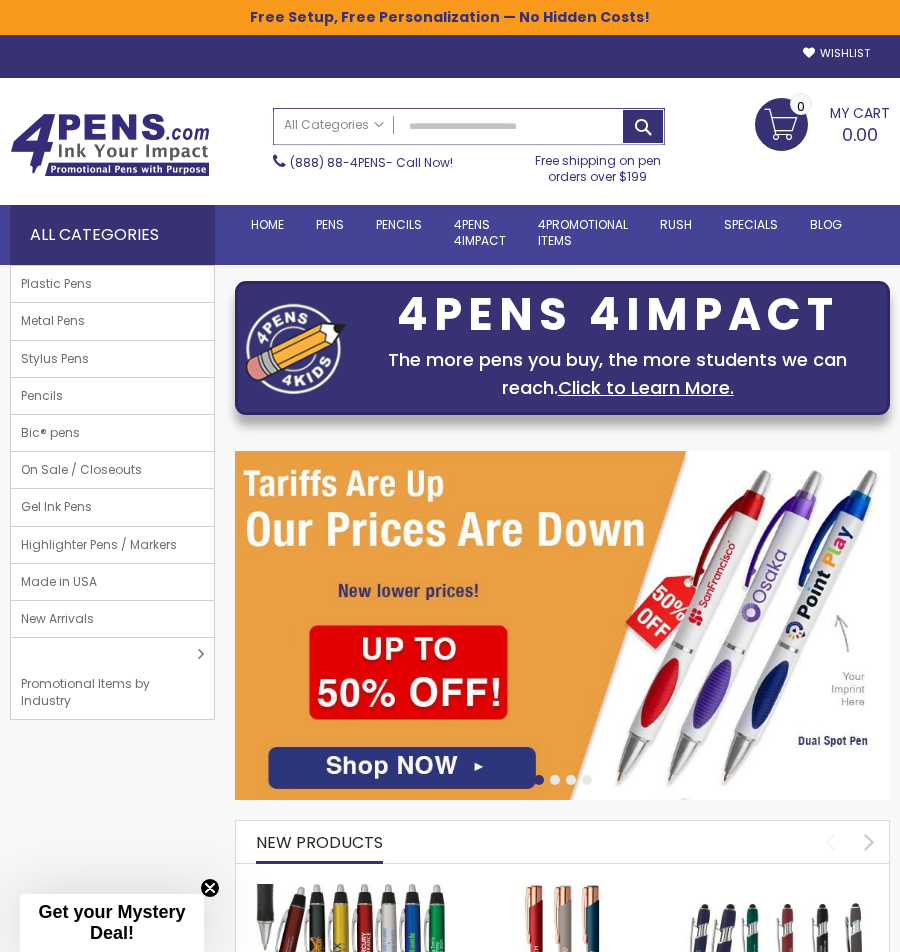 click on "Search" at bounding box center (469, 126) 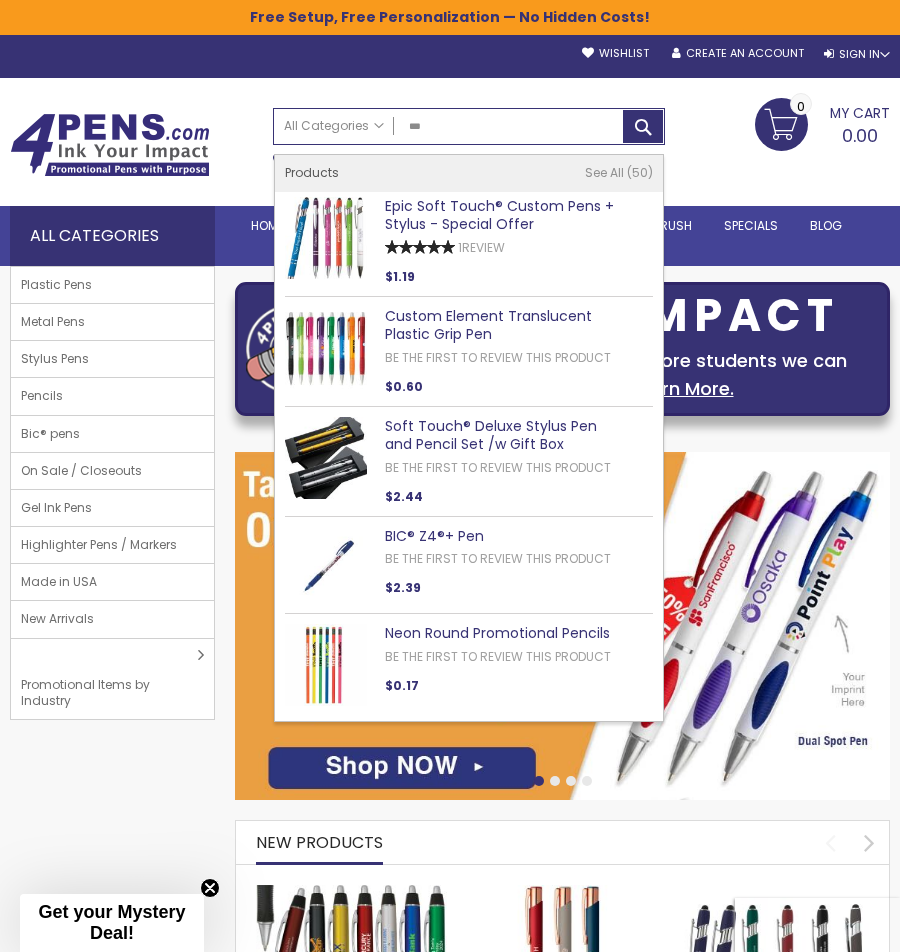scroll, scrollTop: 0, scrollLeft: 0, axis: both 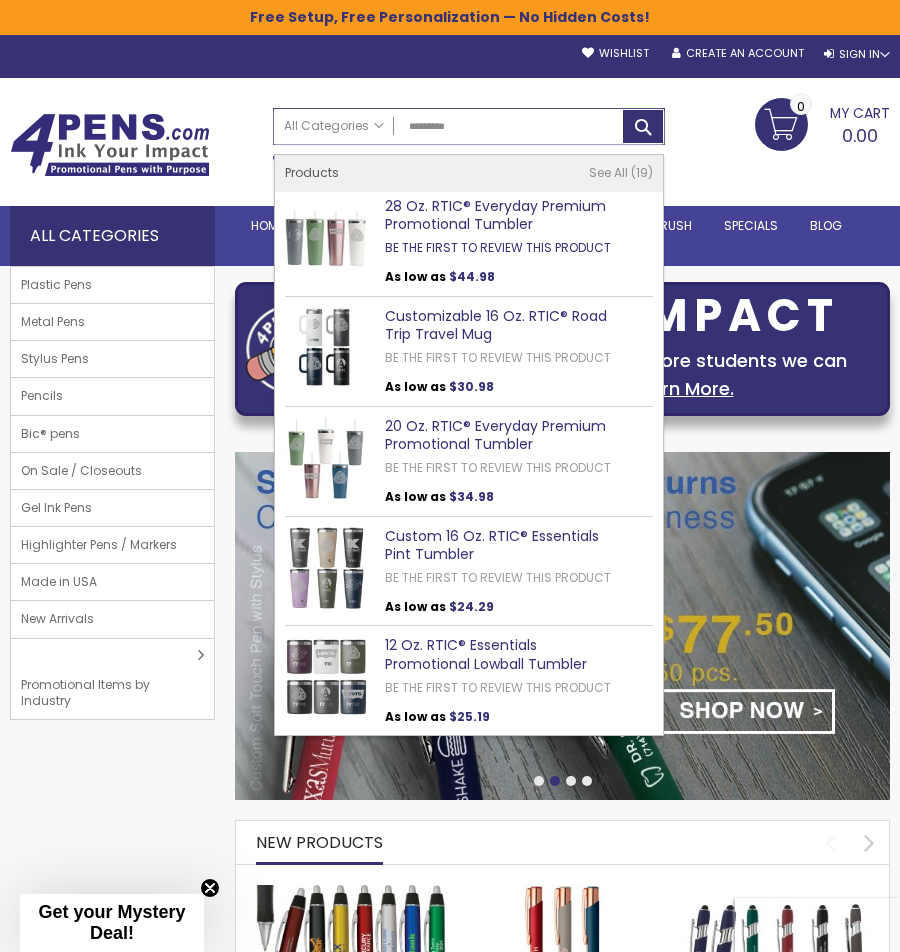 type on "*********" 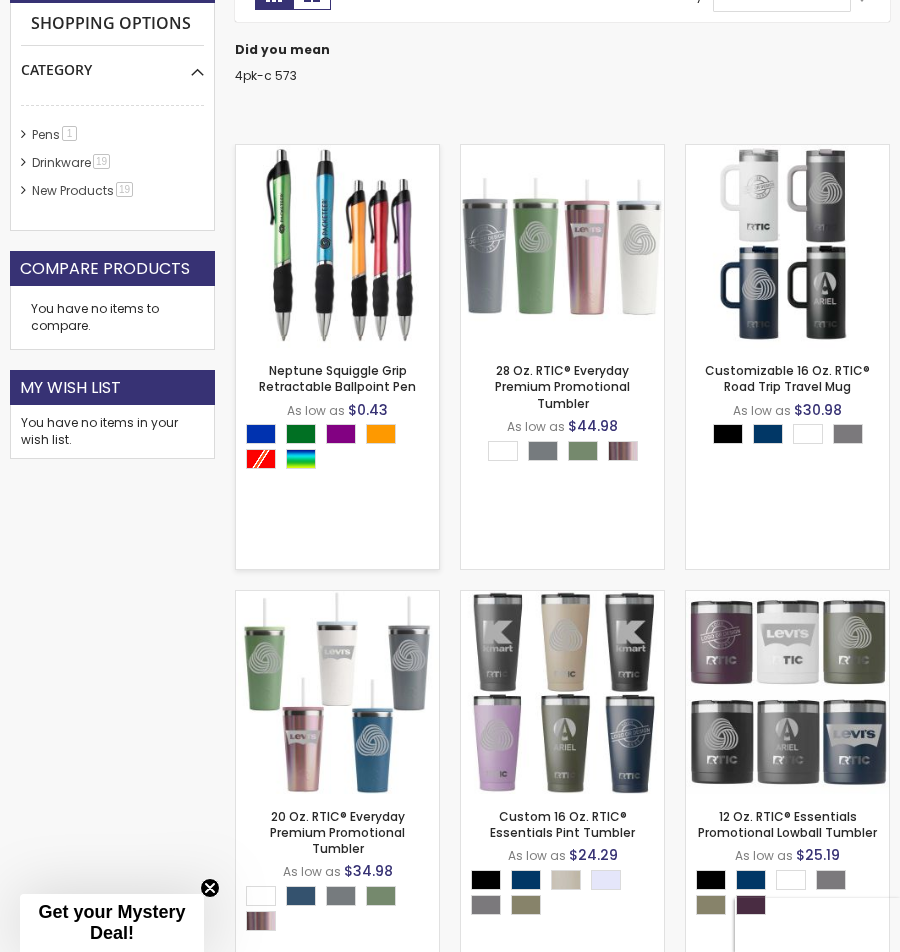 scroll, scrollTop: 467, scrollLeft: 0, axis: vertical 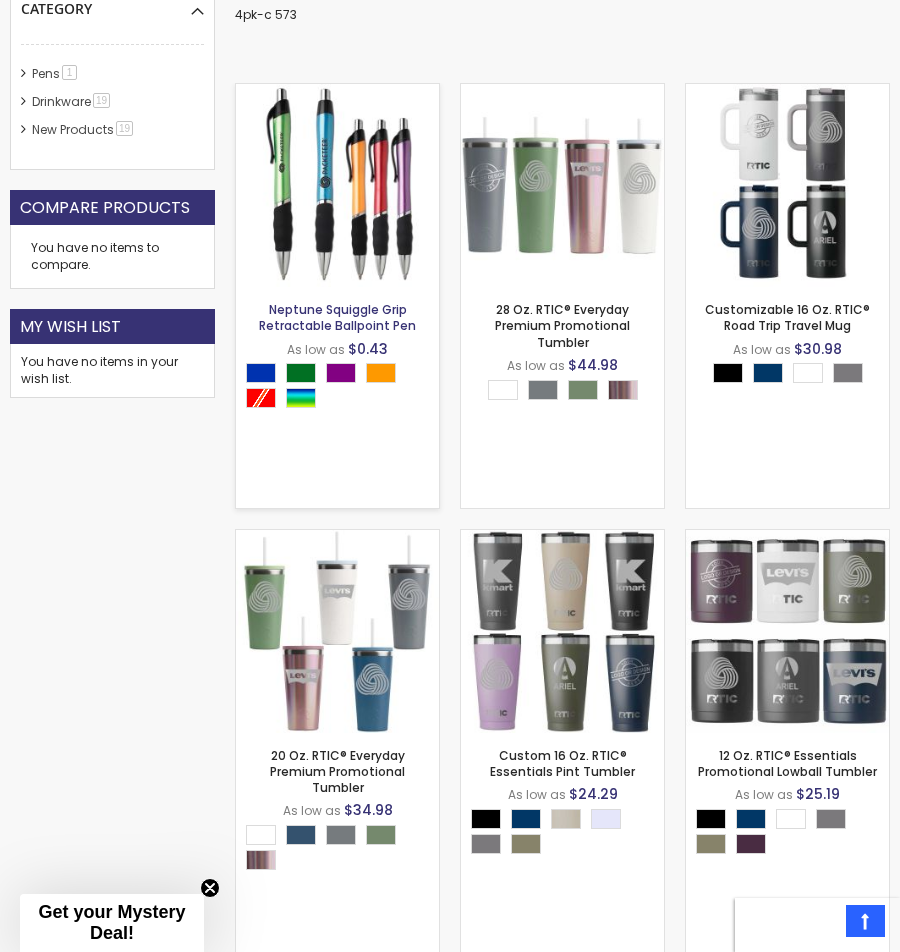 click on "Neptune Squiggle Grip Retractable Ballpoint Pen
As low as
$0.43
-
**
+" at bounding box center (337, 397) 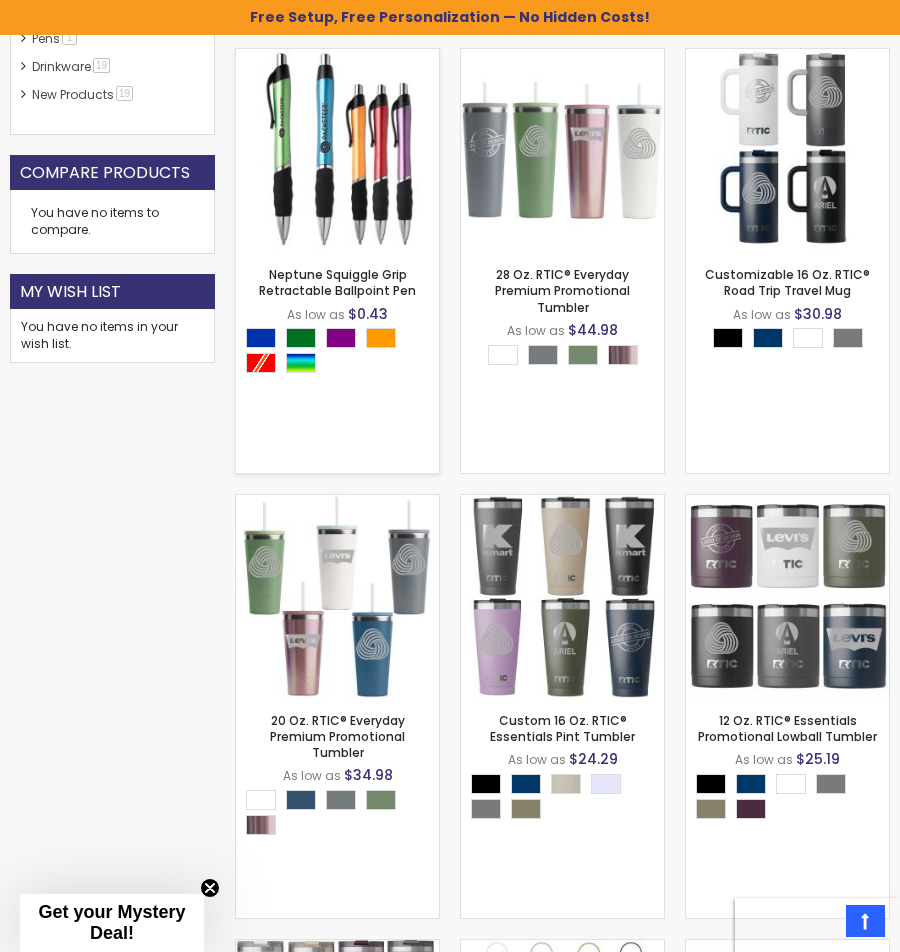 scroll, scrollTop: 503, scrollLeft: 0, axis: vertical 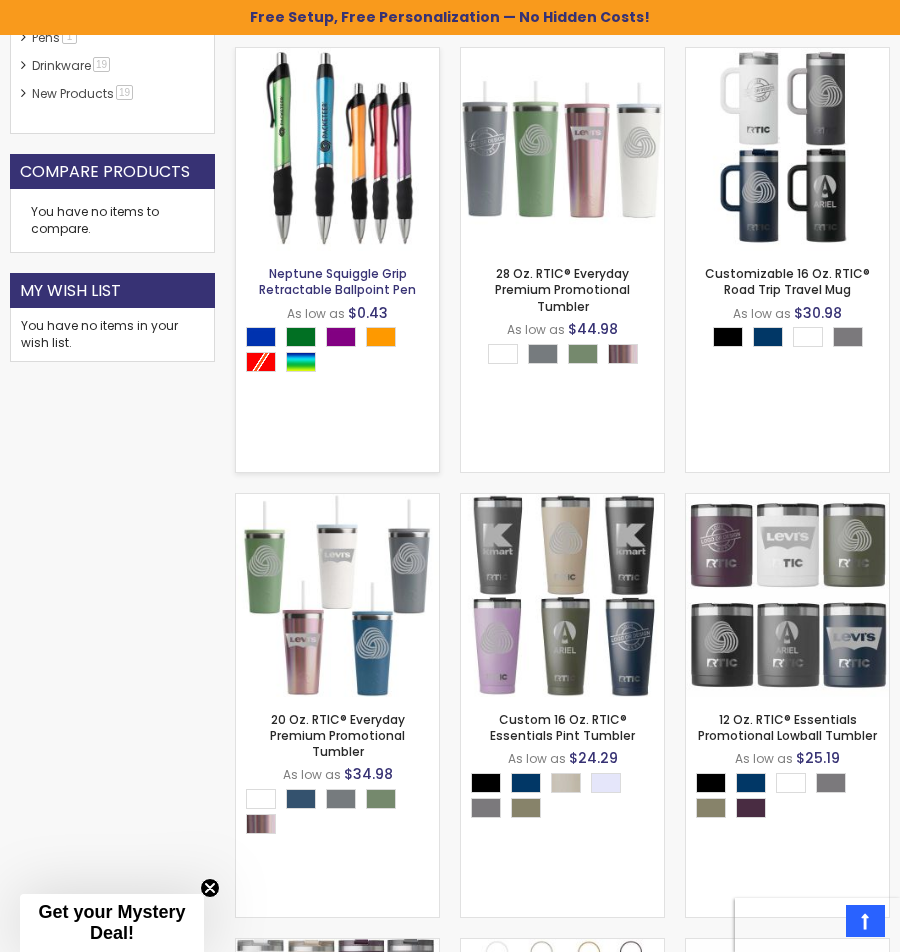 click on "Neptune Squiggle Grip Retractable Ballpoint Pen" at bounding box center (337, 281) 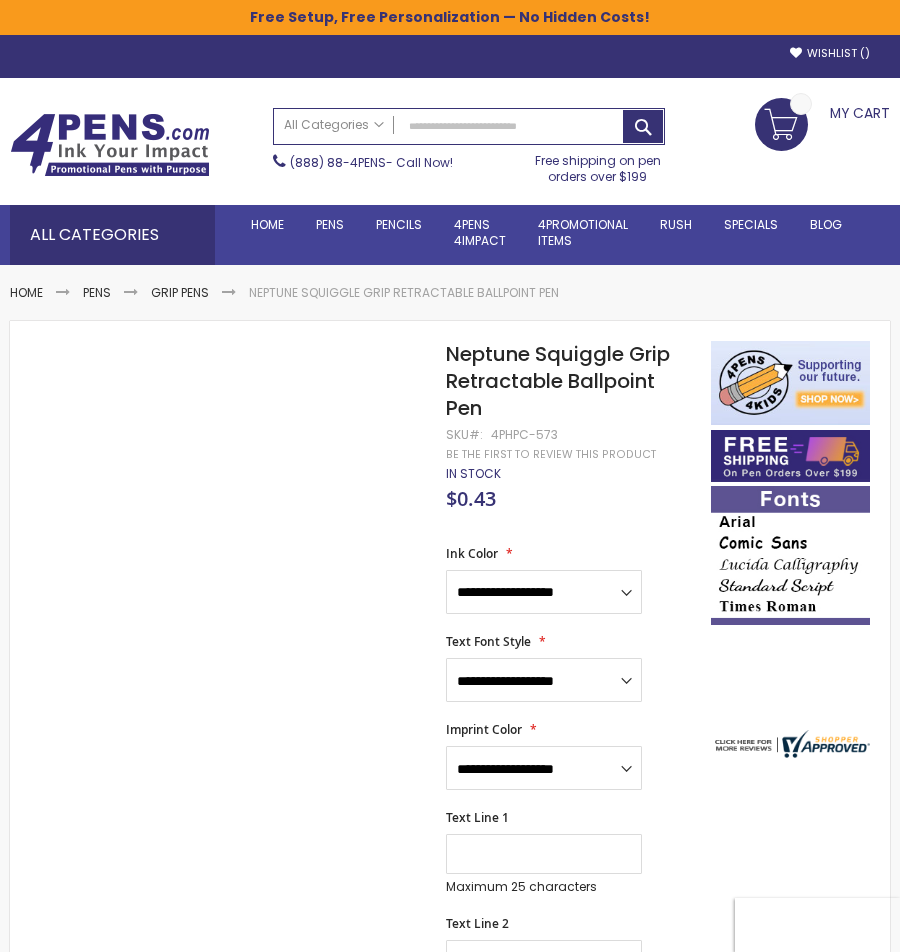 scroll, scrollTop: 0, scrollLeft: 0, axis: both 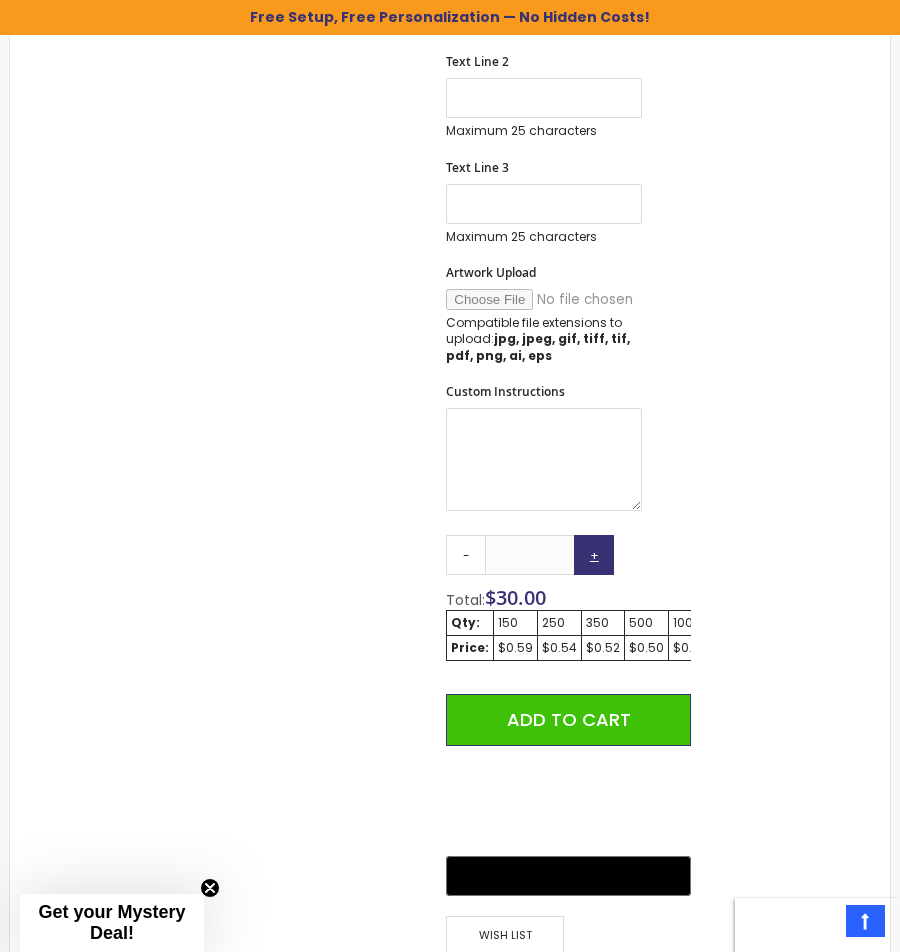 click on "+" at bounding box center [594, 555] 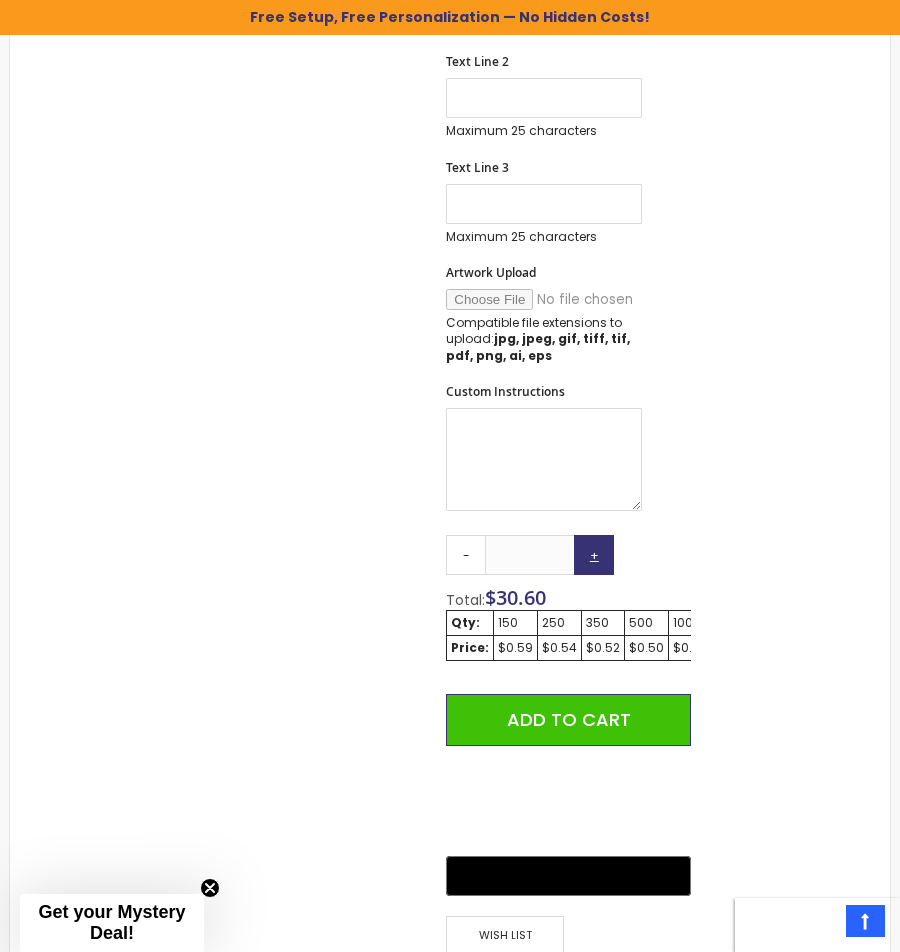 click on "+" at bounding box center [594, 555] 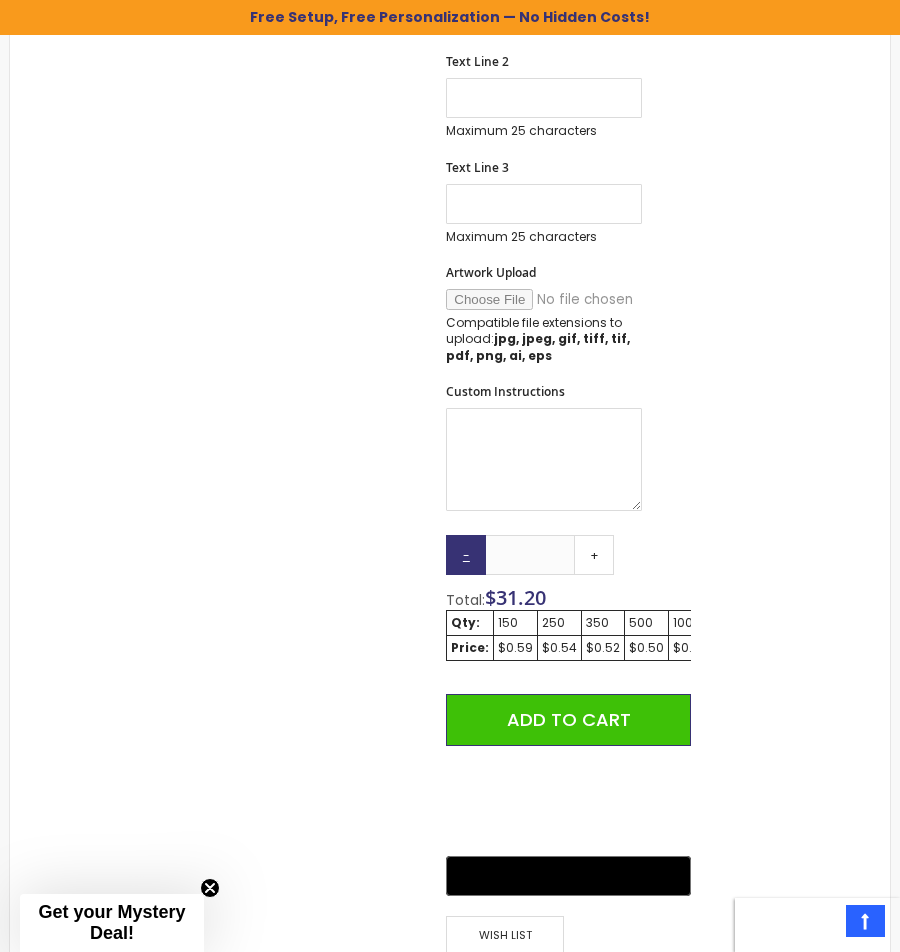 click on "-" at bounding box center (466, 555) 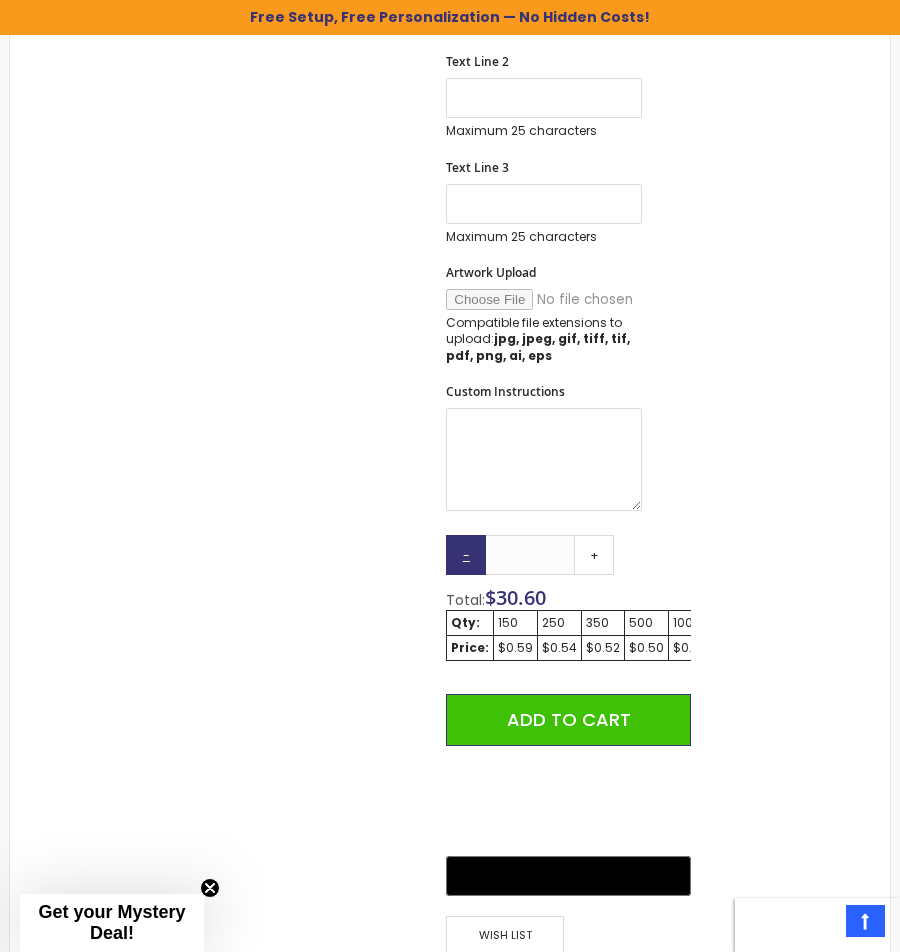 click on "-" at bounding box center (466, 555) 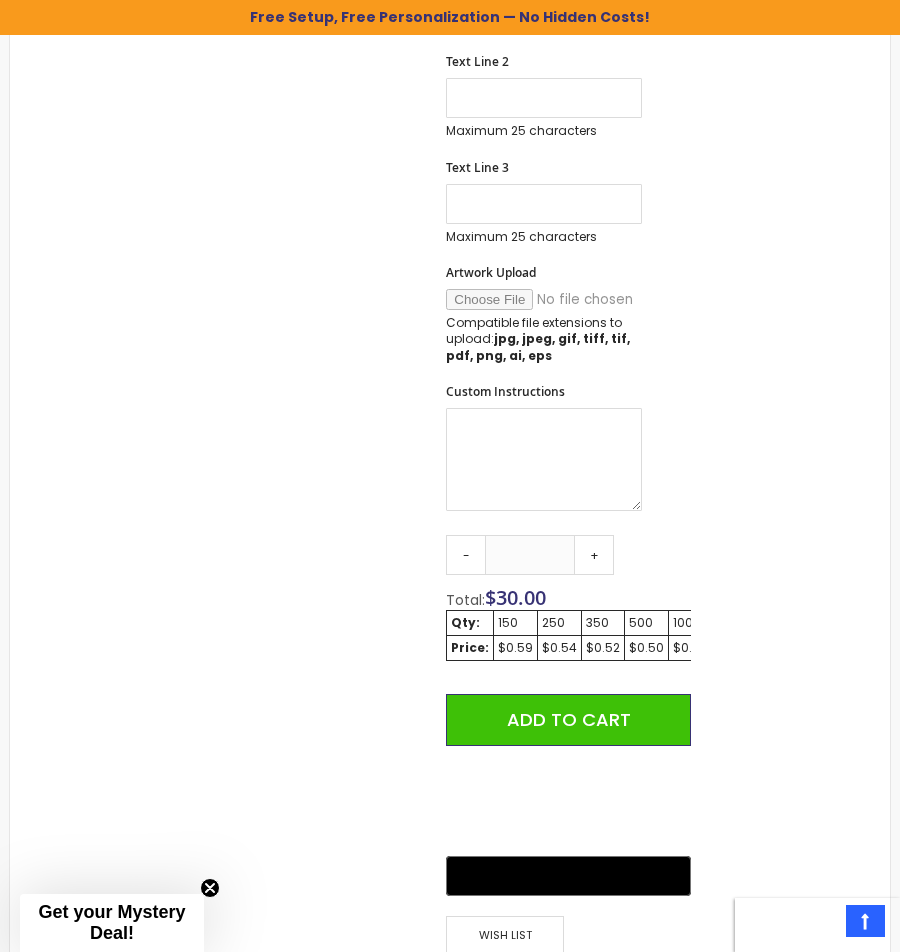 click on "Skip to the end of the images gallery
Skip to the beginning of the images gallery
Neptune Squiggle Grip Retractable Ballpoint Pen
SKU
4PHPC-573
Be the first to review this product
In stock
Only  %1  left
$0.43" at bounding box center (360, 381) 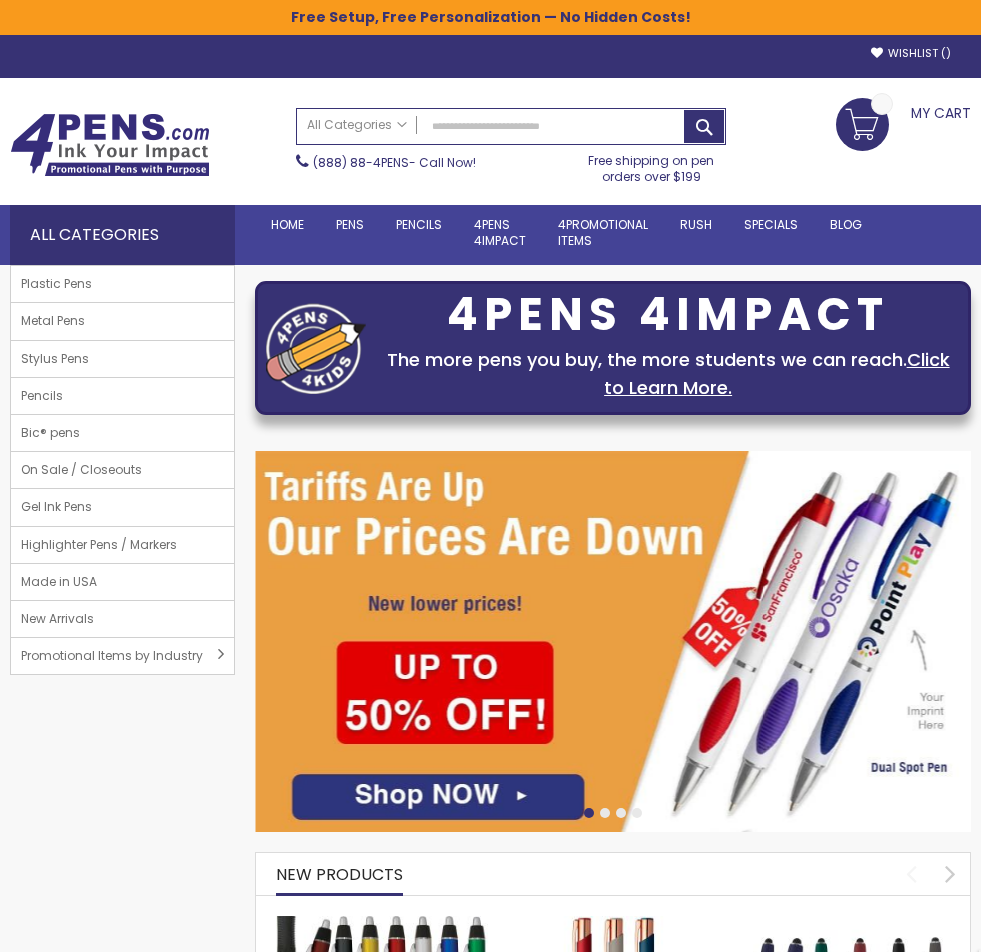 scroll, scrollTop: 0, scrollLeft: 0, axis: both 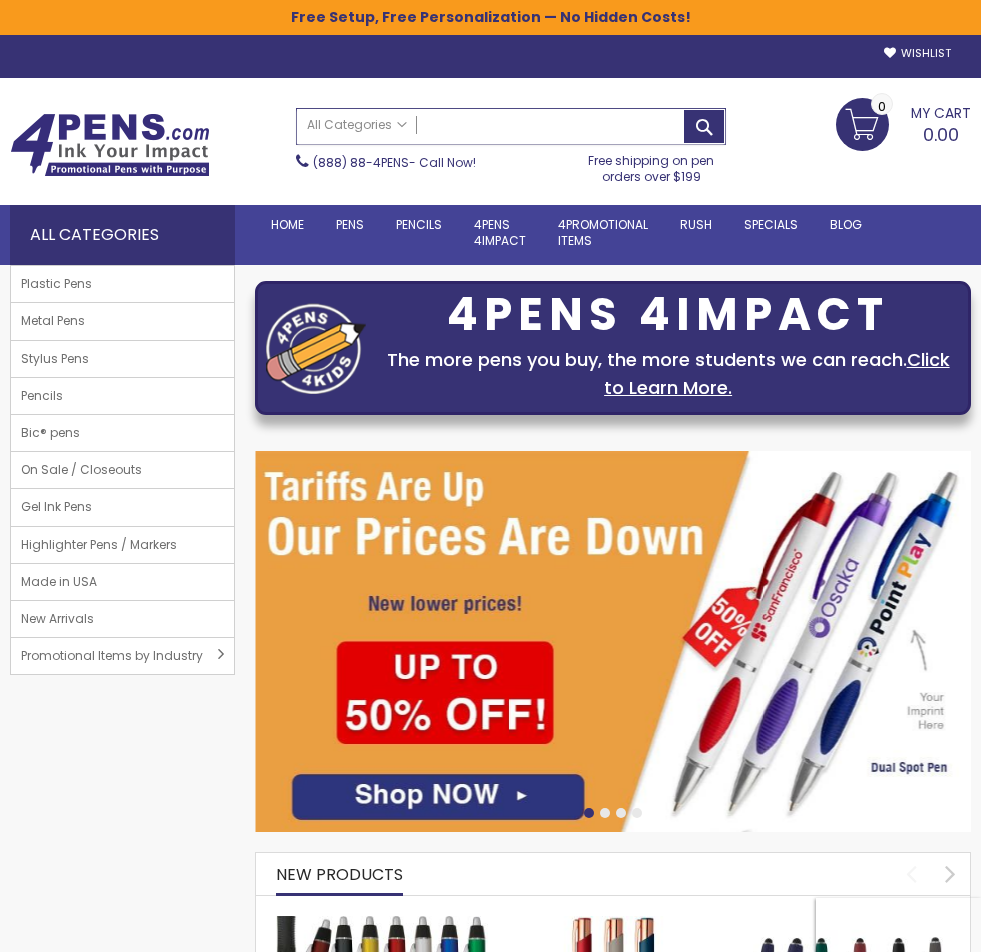 click on "Search" at bounding box center (511, 126) 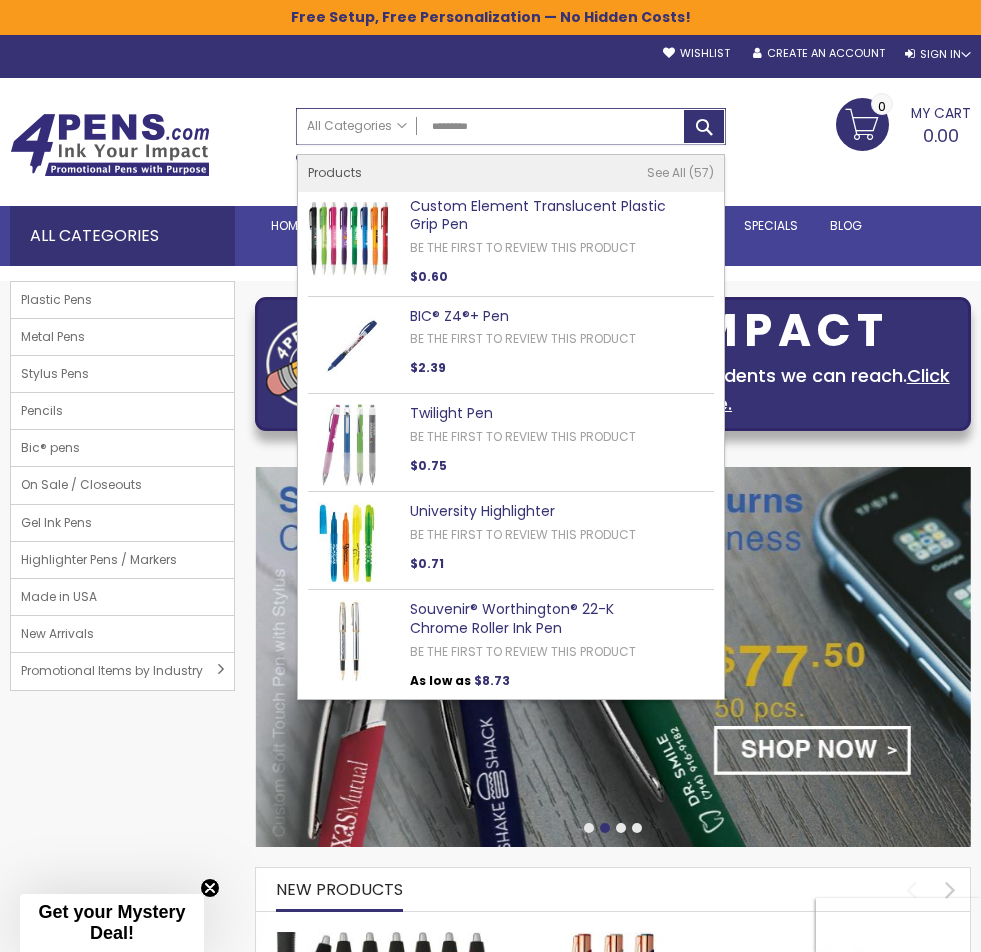 type on "*********" 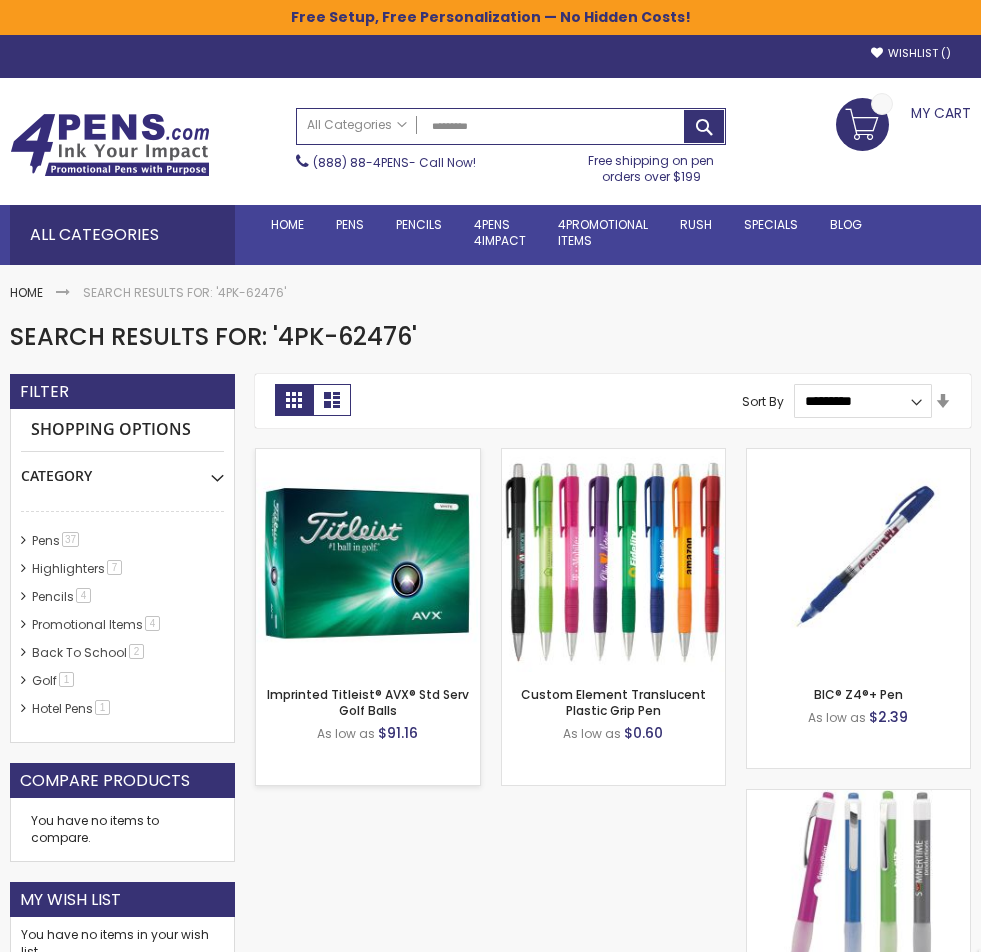 scroll, scrollTop: 215, scrollLeft: 0, axis: vertical 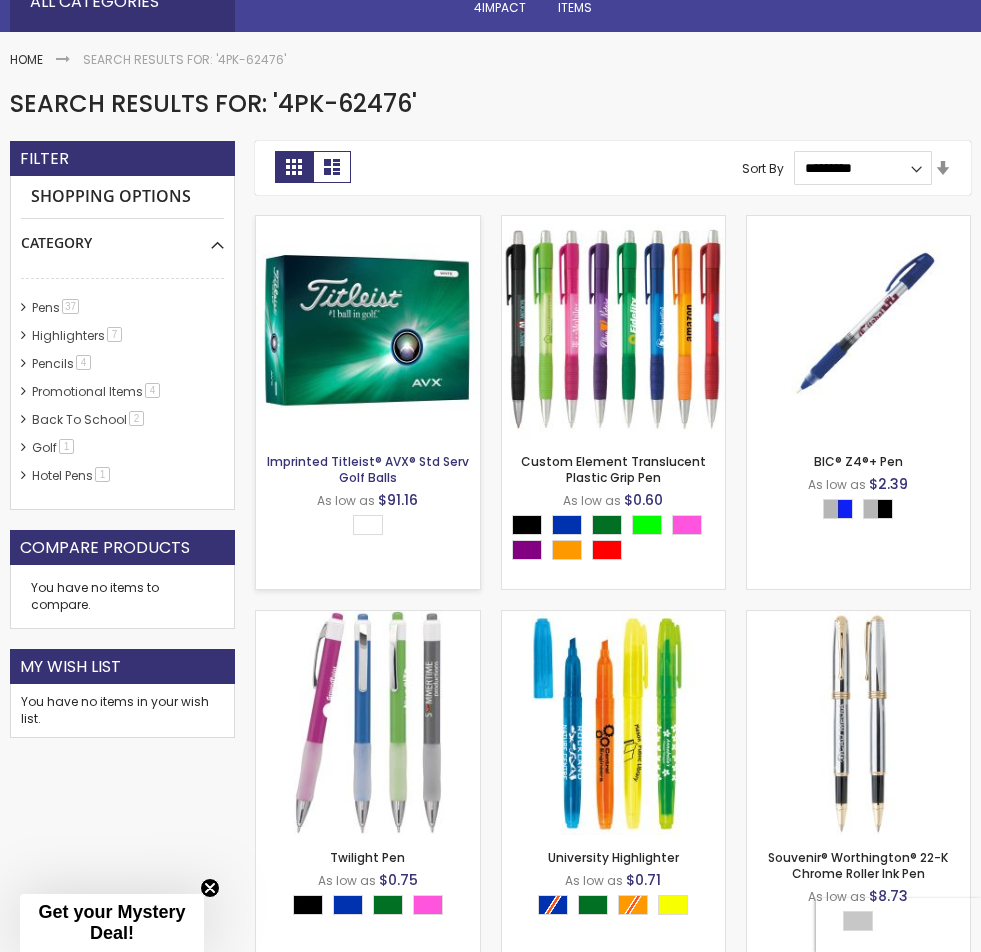 click on "Imprinted Titleist® AVX® Std Serv Golf Balls" at bounding box center [368, 469] 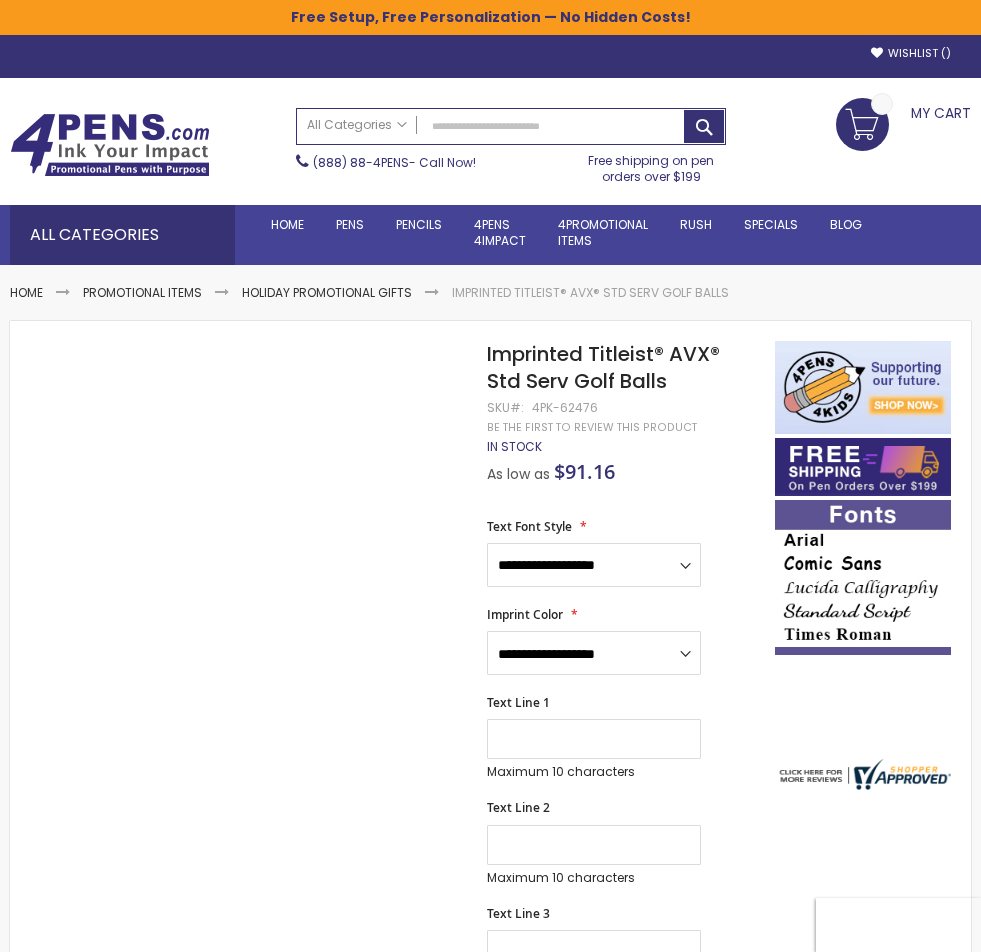 scroll, scrollTop: 0, scrollLeft: 0, axis: both 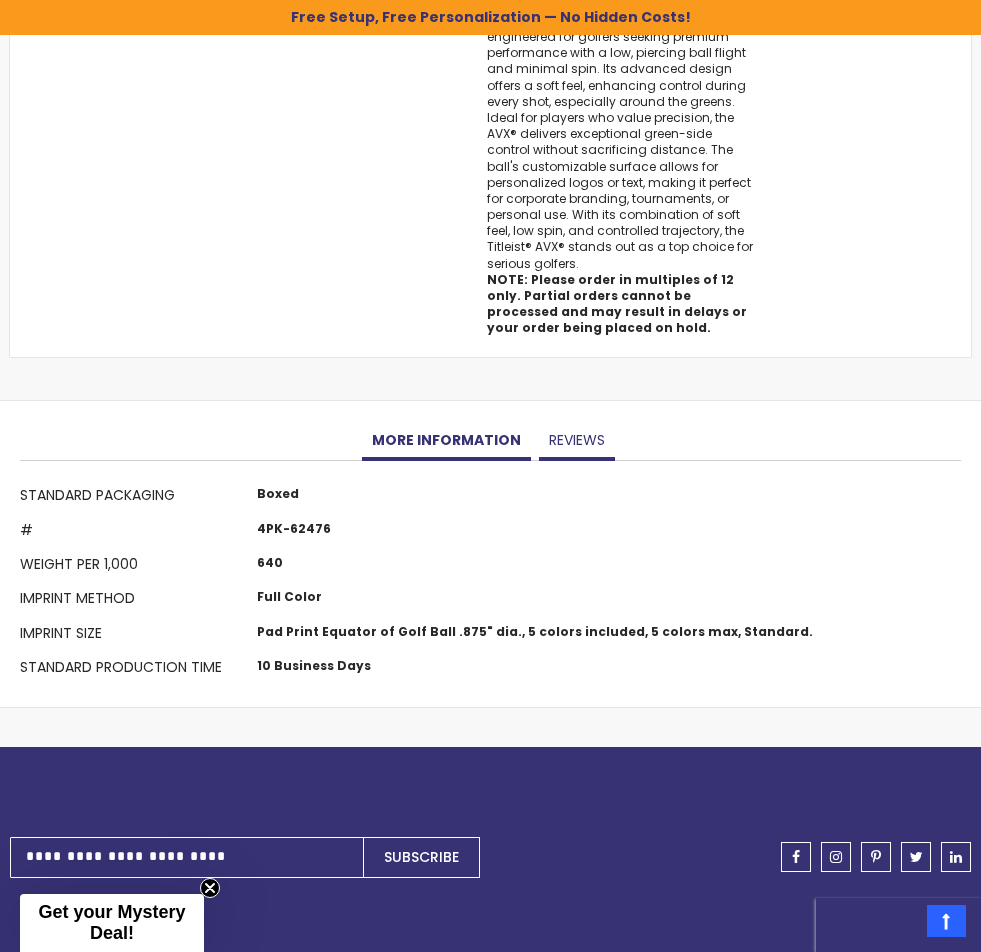 click on "Reviews" at bounding box center (577, 441) 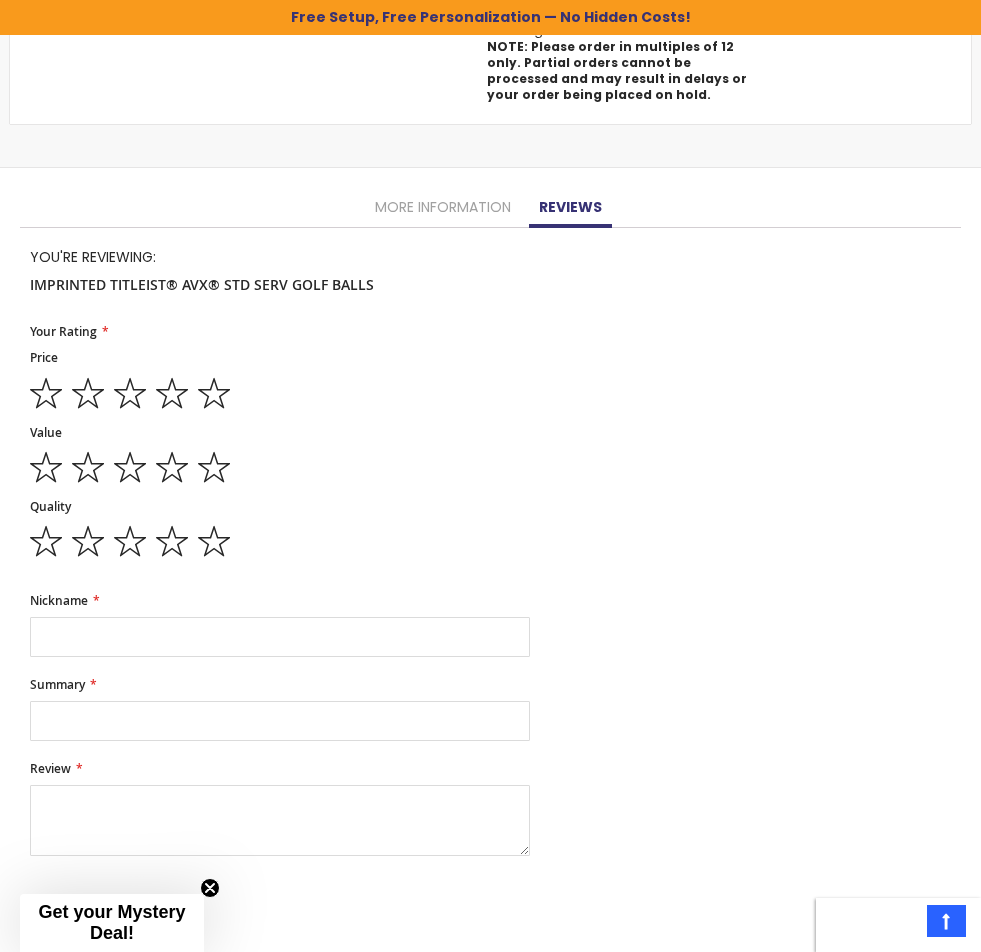 scroll, scrollTop: 2054, scrollLeft: 0, axis: vertical 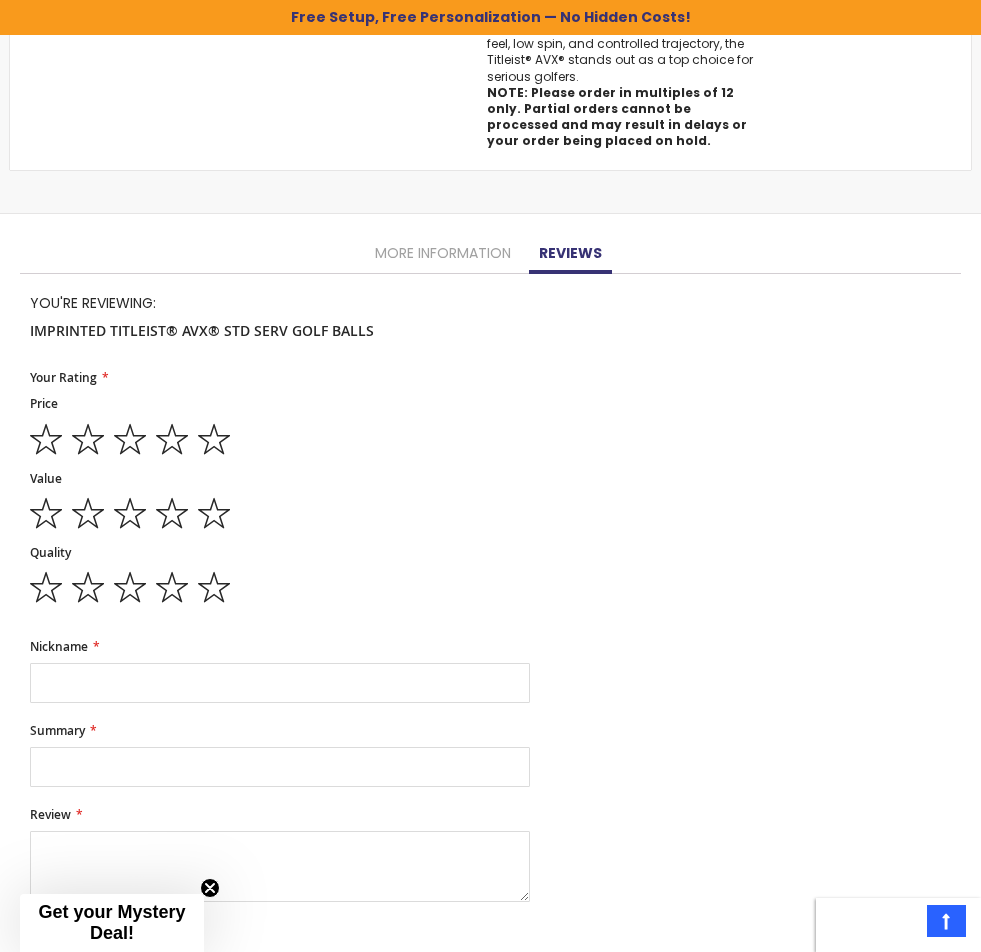 click on "640" at bounding box center [490, 696] 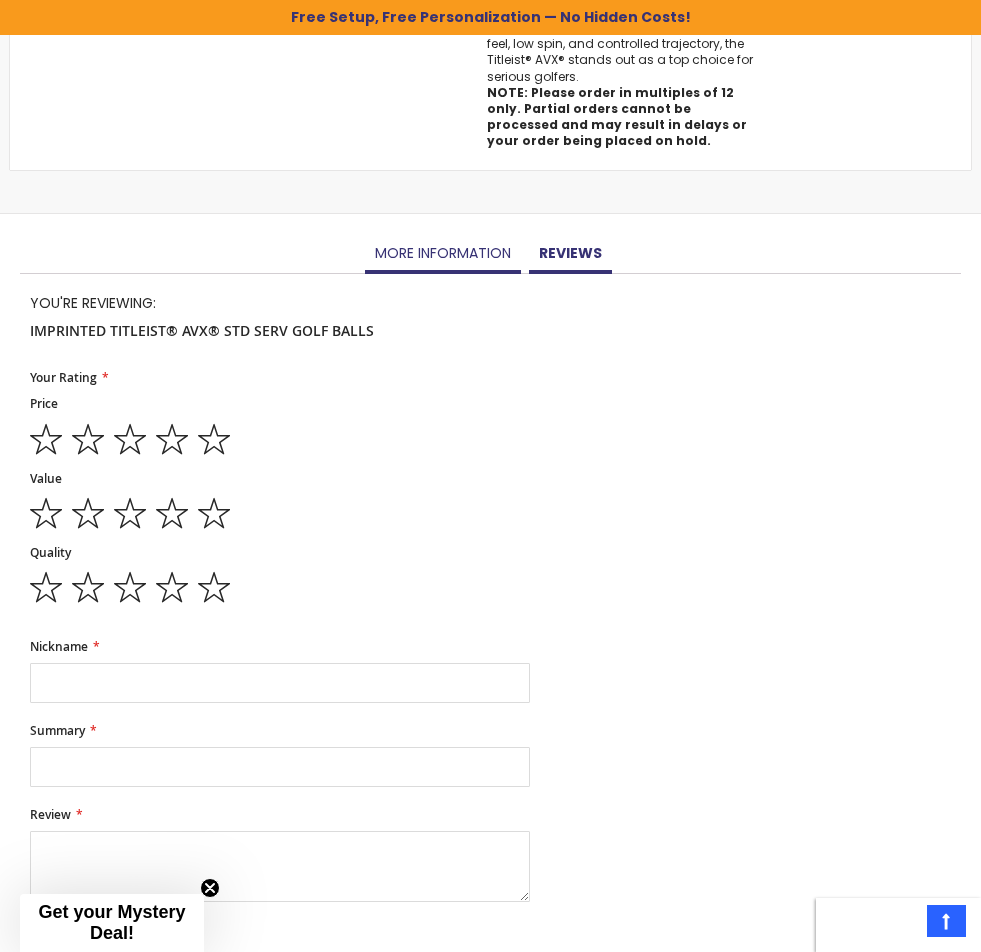 click on "More Information" at bounding box center (443, 254) 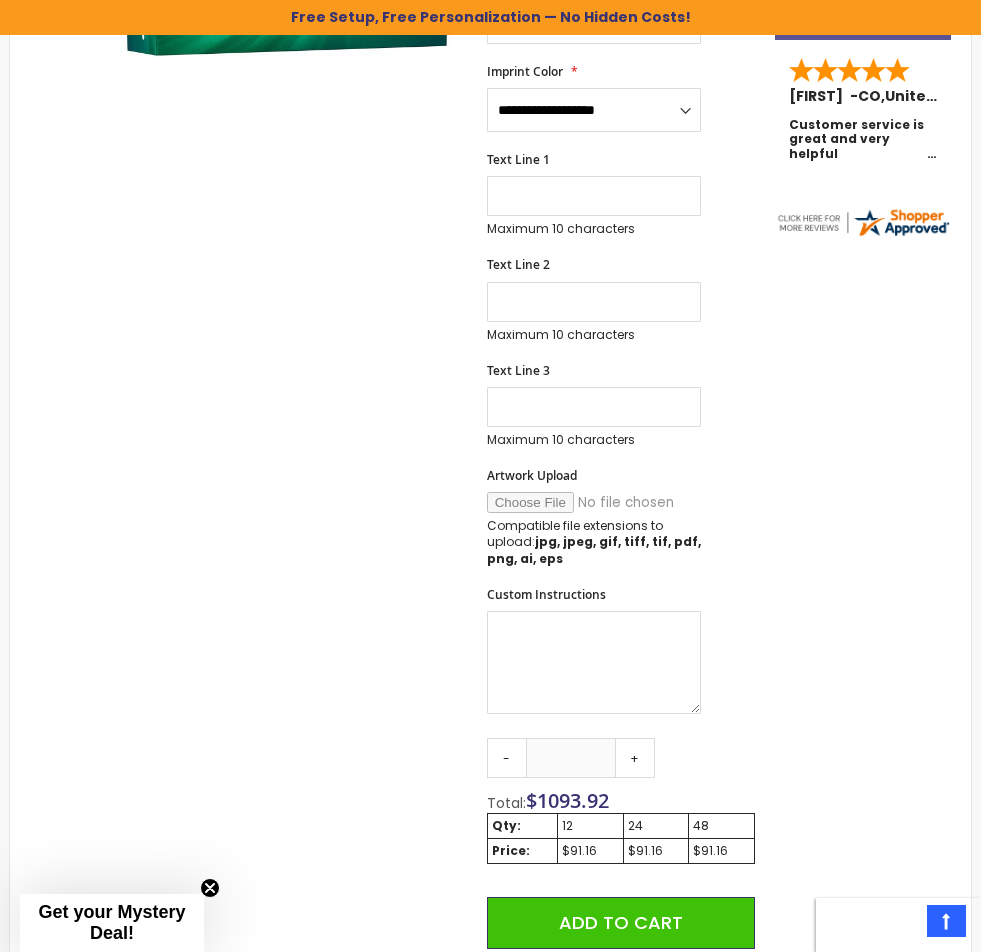 scroll, scrollTop: 700, scrollLeft: 0, axis: vertical 